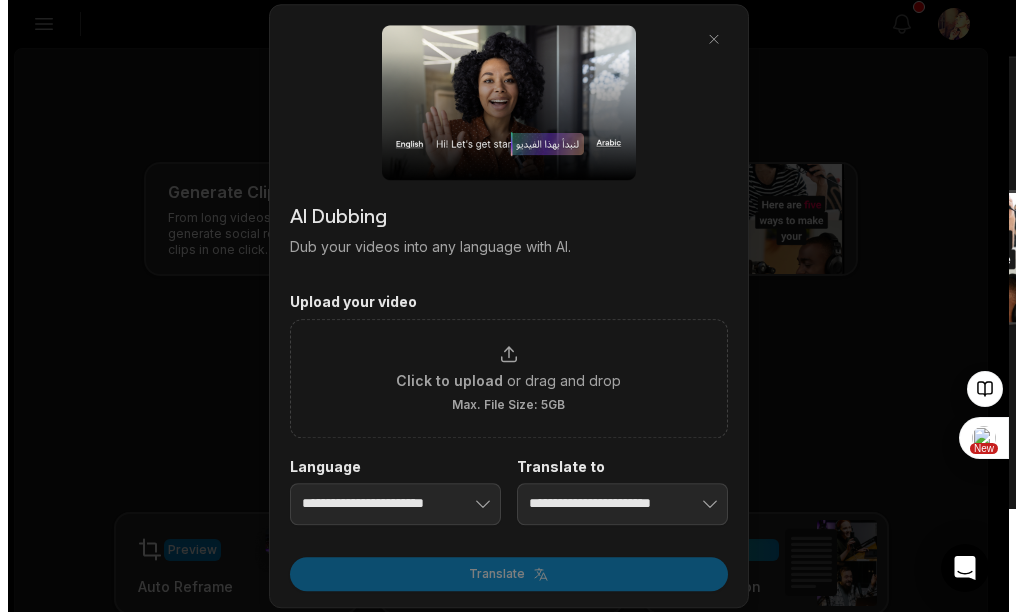 scroll, scrollTop: 200, scrollLeft: 0, axis: vertical 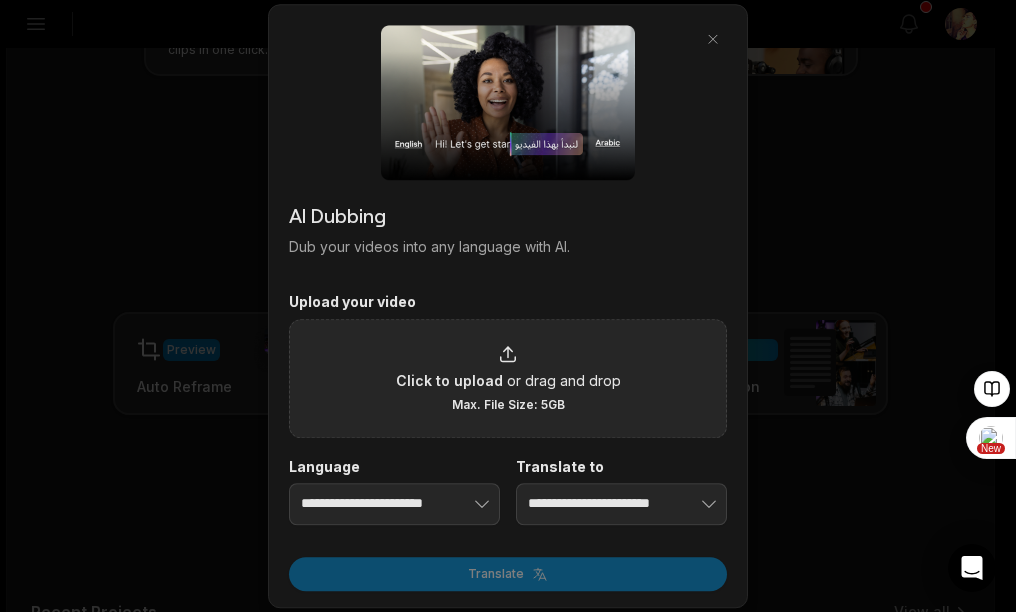 click on "or drag and drop" at bounding box center (564, 380) 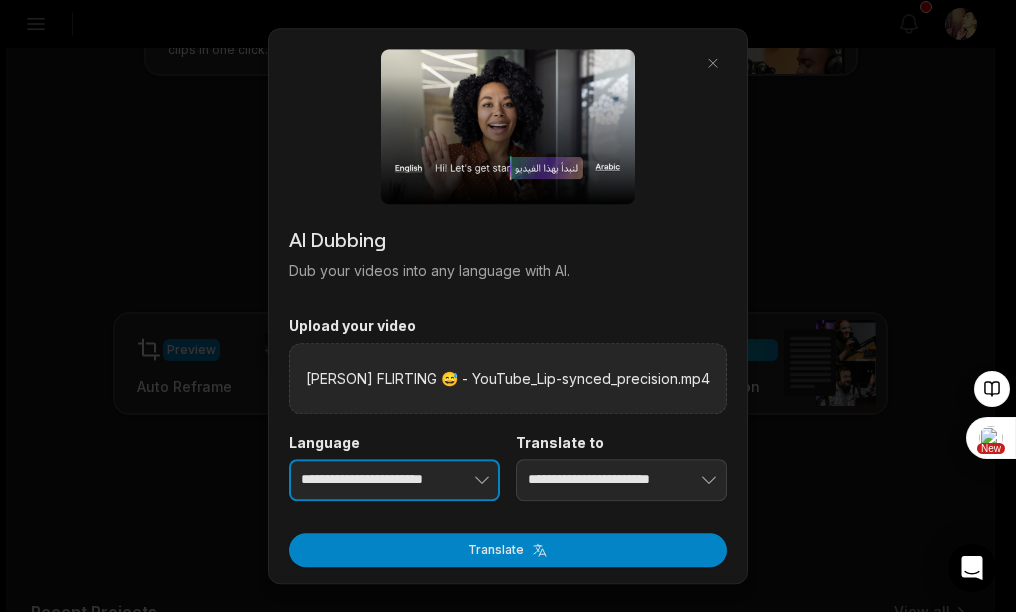 scroll, scrollTop: 0, scrollLeft: 0, axis: both 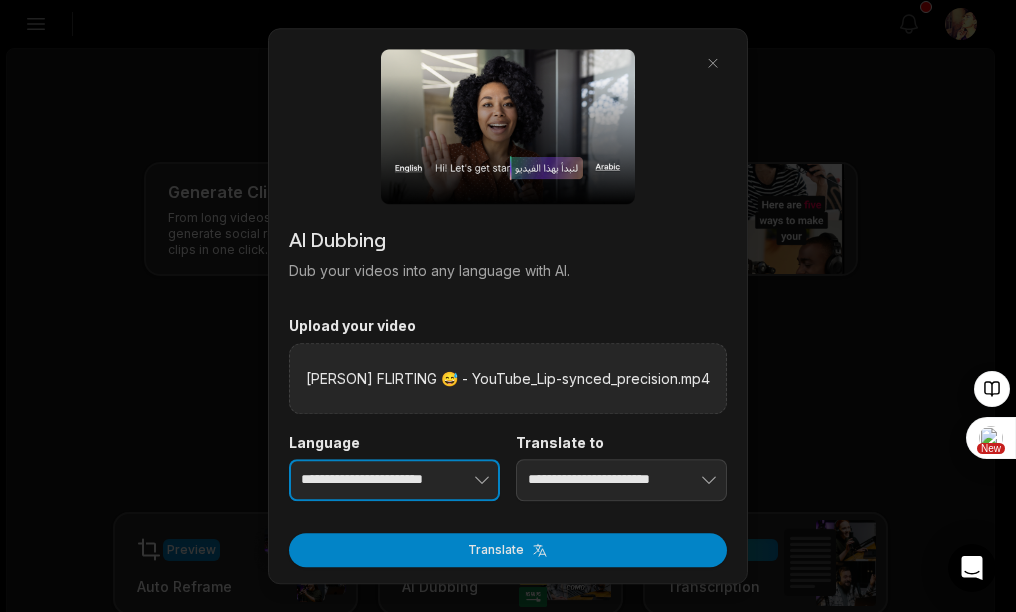 click at bounding box center (451, 480) 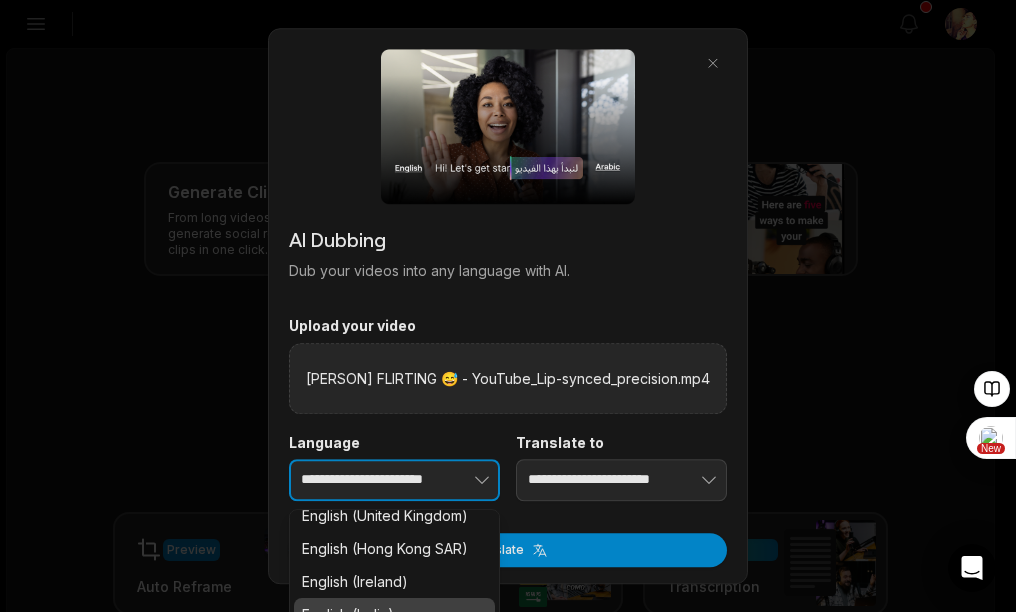 scroll, scrollTop: 1100, scrollLeft: 0, axis: vertical 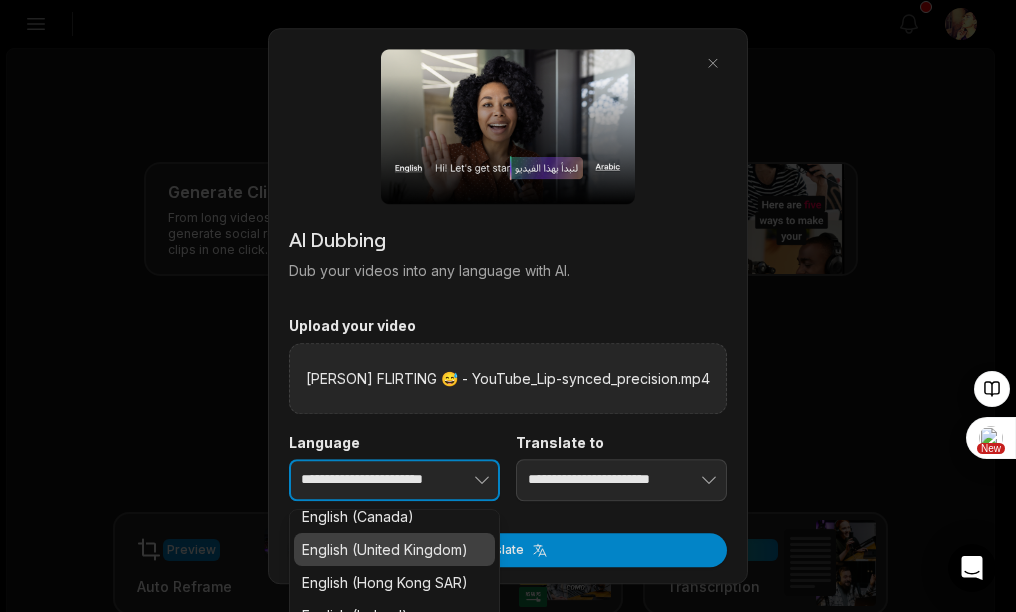 type on "**********" 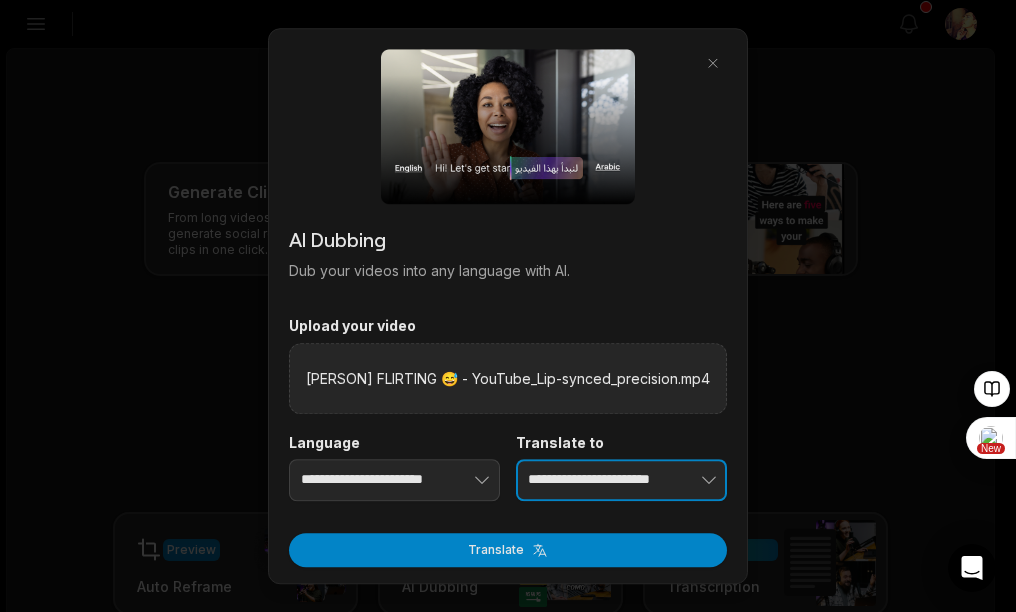click on "**********" at bounding box center (621, 480) 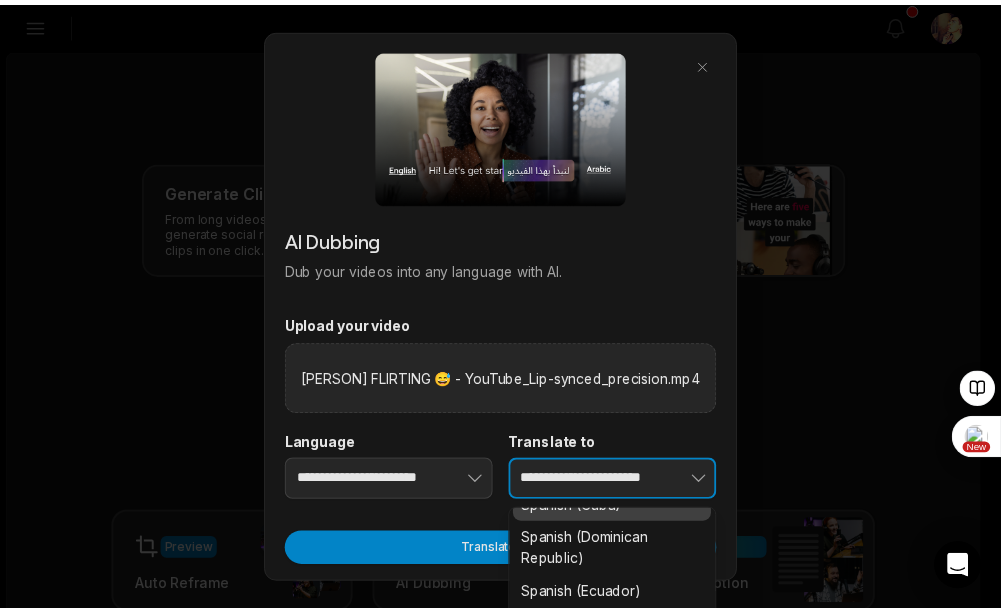 scroll, scrollTop: 1800, scrollLeft: 0, axis: vertical 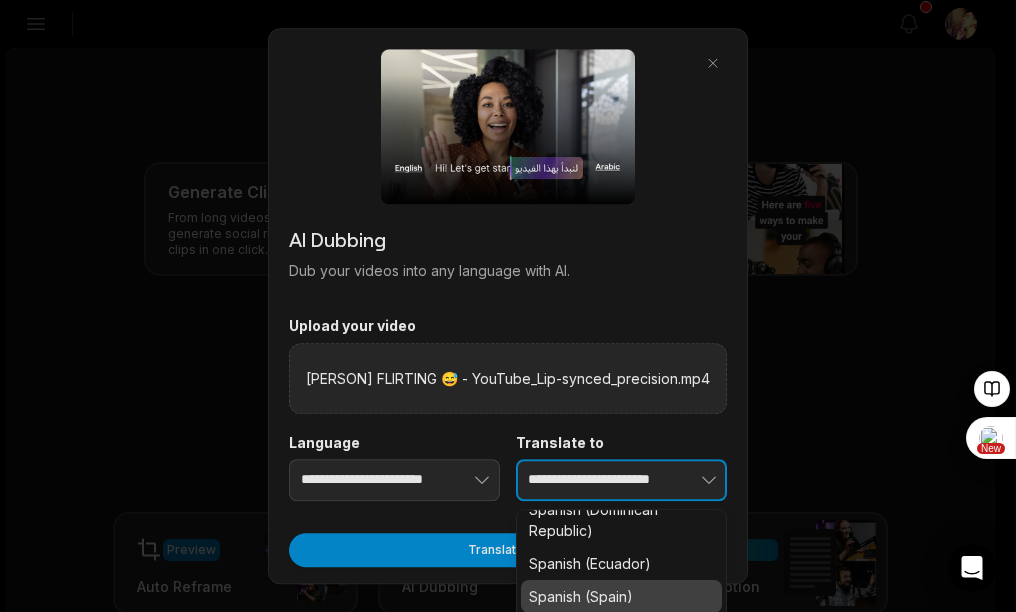 type on "**********" 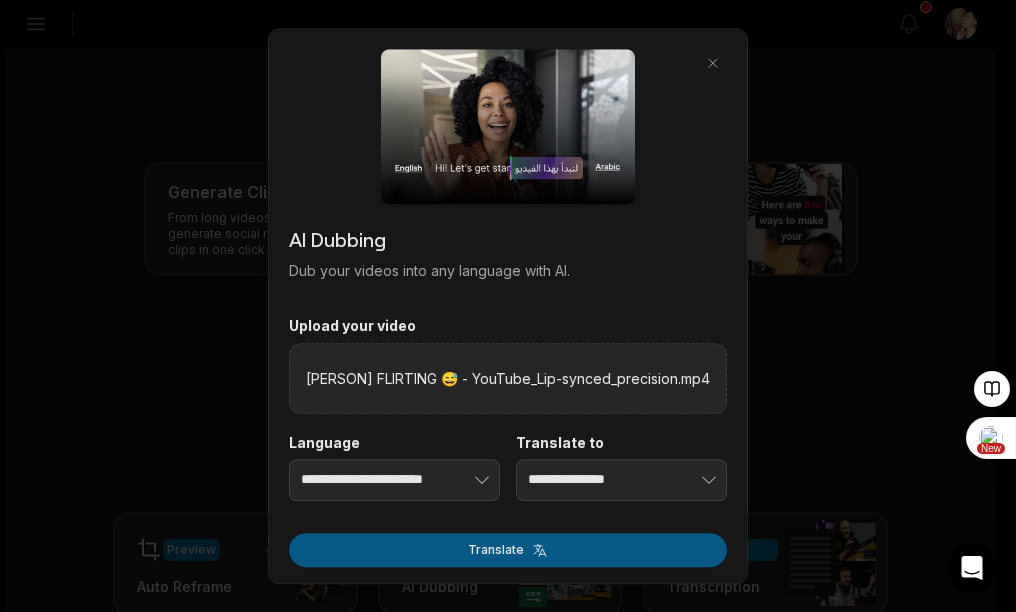click on "Translate" at bounding box center (508, 550) 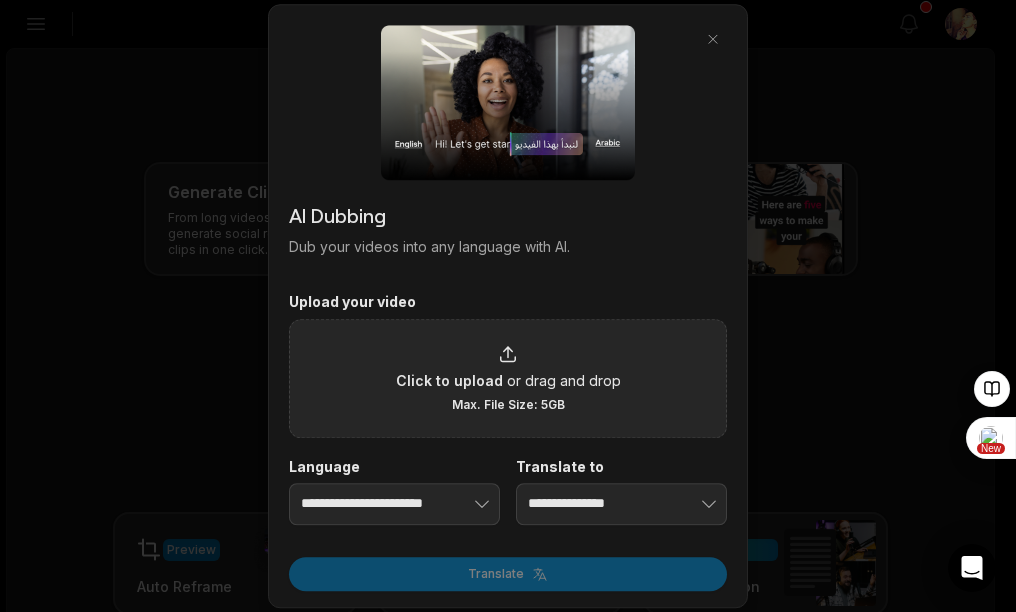 click on "Click to upload or drag and drop Max. File Size: 5GB" at bounding box center (508, 378) 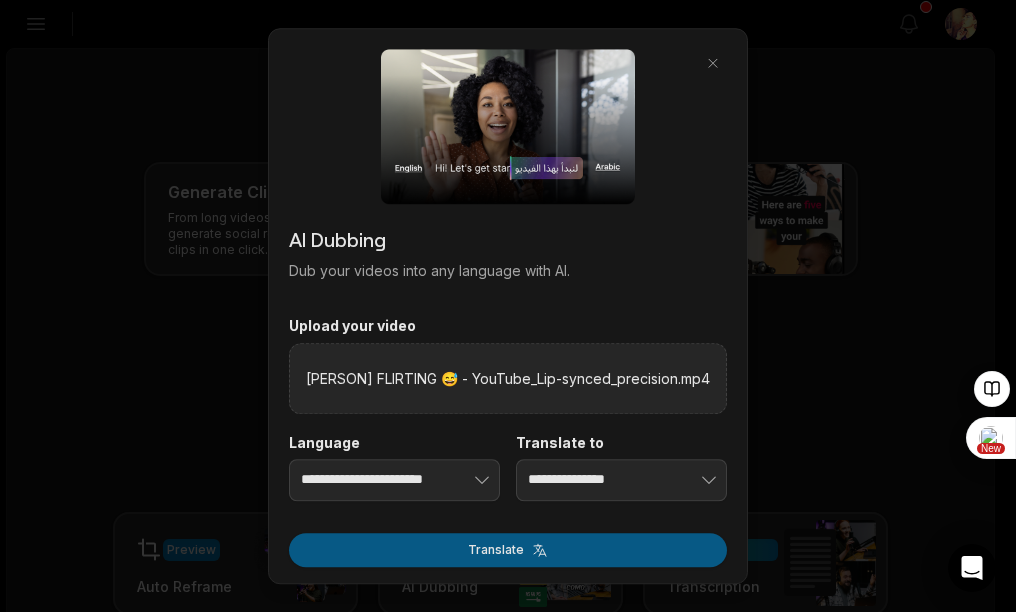click on "Translate" at bounding box center [508, 550] 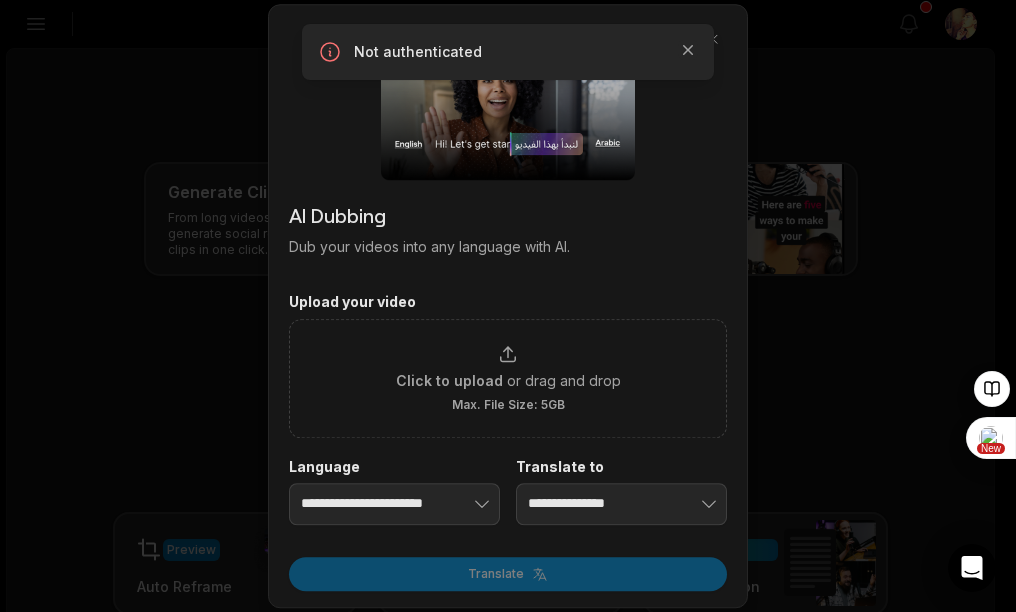 click 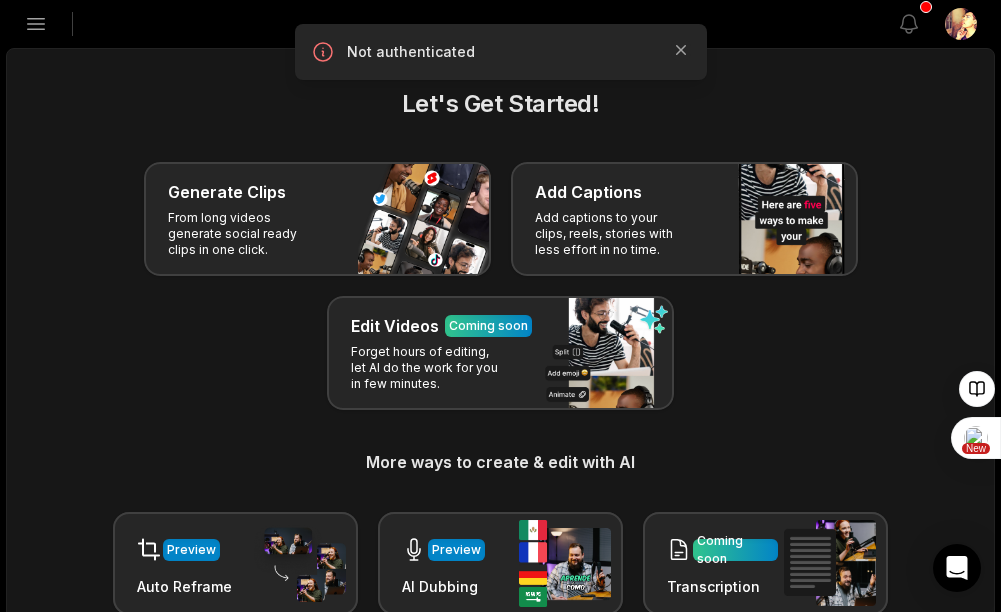 click 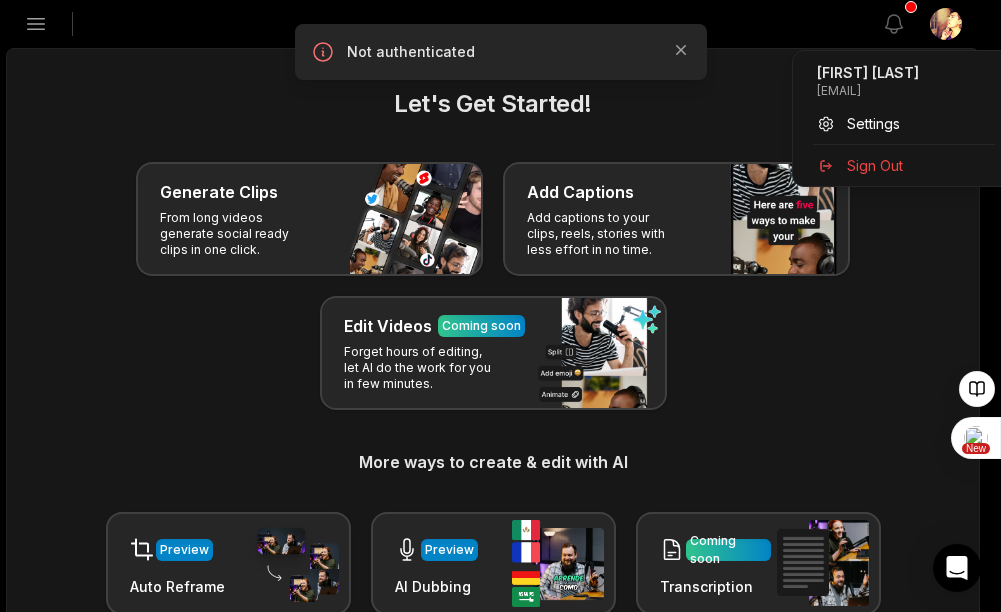 click on "CS [FIRST] [LAST] Create Project Home Projects Brand template Calendar Help Privacy Terms Open sidebar View notifications Open user menu   Let's Get Started! Generate Clips From long videos generate social ready clips in one click. Add Captions Add captions to your clips, reels, stories with less effort in no time. Edit Videos Coming soon Forget hours of editing, let AI do the work for you in few minutes. More ways to create & edit with AI Preview Auto Reframe Preview AI Dubbing Coming soon Transcription Coming soon Noise removal Recent Projects View all Made with   in [CITY] Not authenticated Close
[FIRST] [LAST] [EMAIL] Settings Sign Out AI ×" at bounding box center [500, 306] 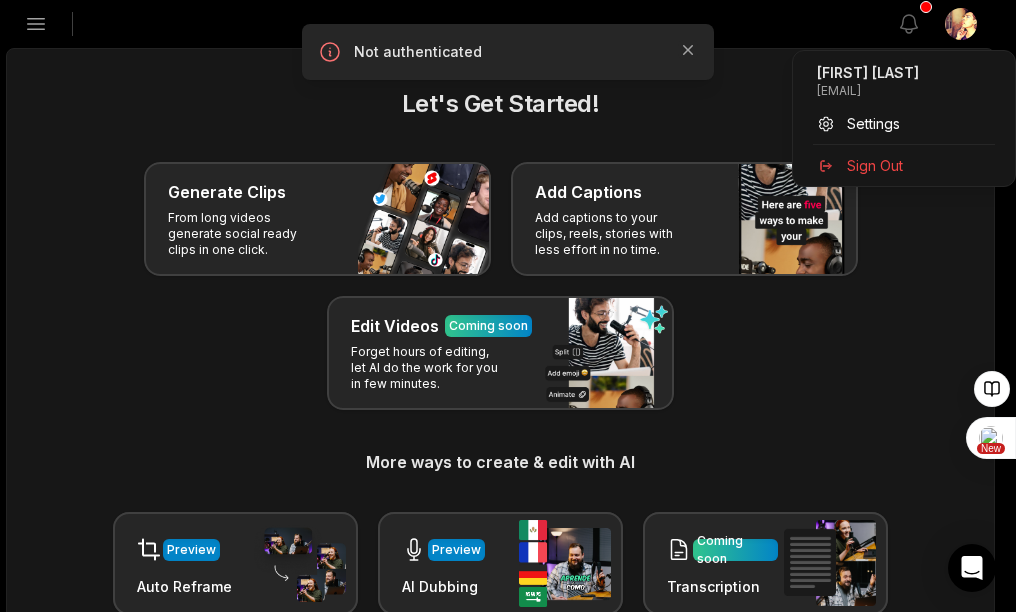 click on "CS [FIRST] [LAST] Create Project Home Projects Brand template Calendar Help Privacy Terms Open sidebar View notifications Open user menu   Let's Get Started! Generate Clips From long videos generate social ready clips in one click. Add Captions Add captions to your clips, reels, stories with less effort in no time. Edit Videos Coming soon Forget hours of editing, let AI do the work for you in few minutes. More ways to create & edit with AI Preview Auto Reframe Preview AI Dubbing Coming soon Transcription Coming soon Noise removal Recent Projects View all Made with   in [CITY] Not authenticated Close
[FIRST] [LAST] [EMAIL] Settings Sign Out AI ×" at bounding box center [508, 306] 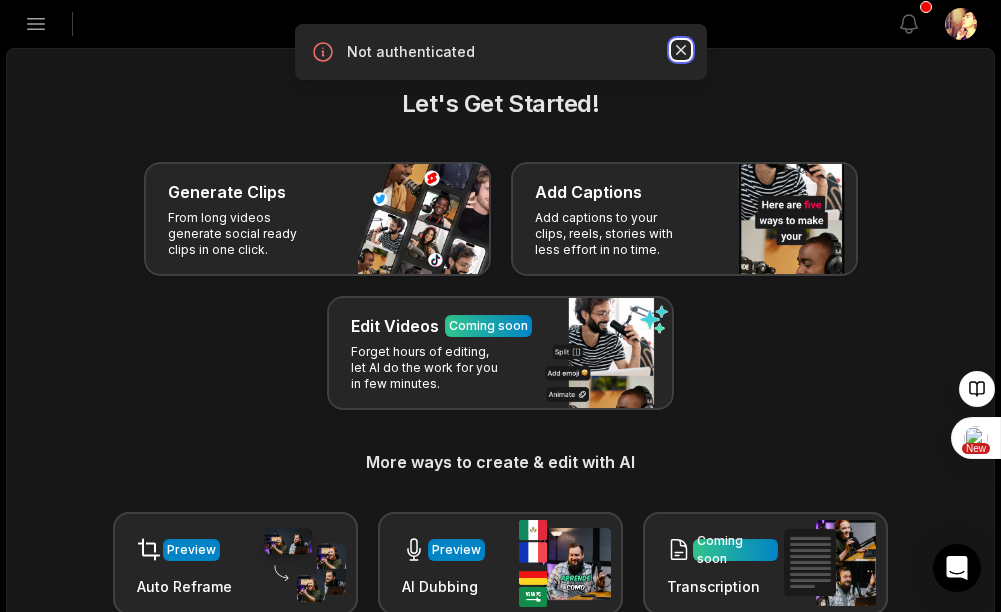click 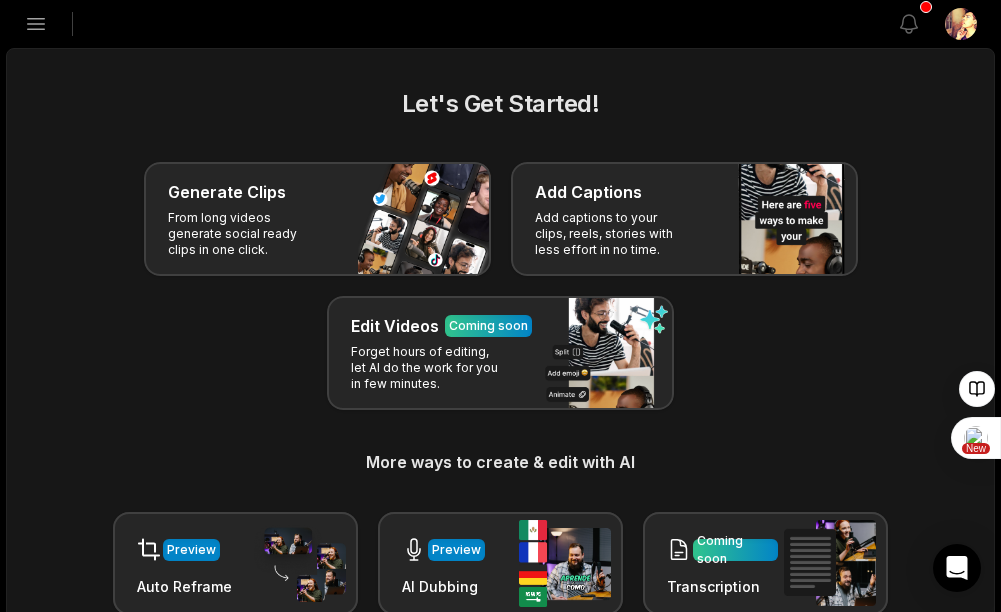 click 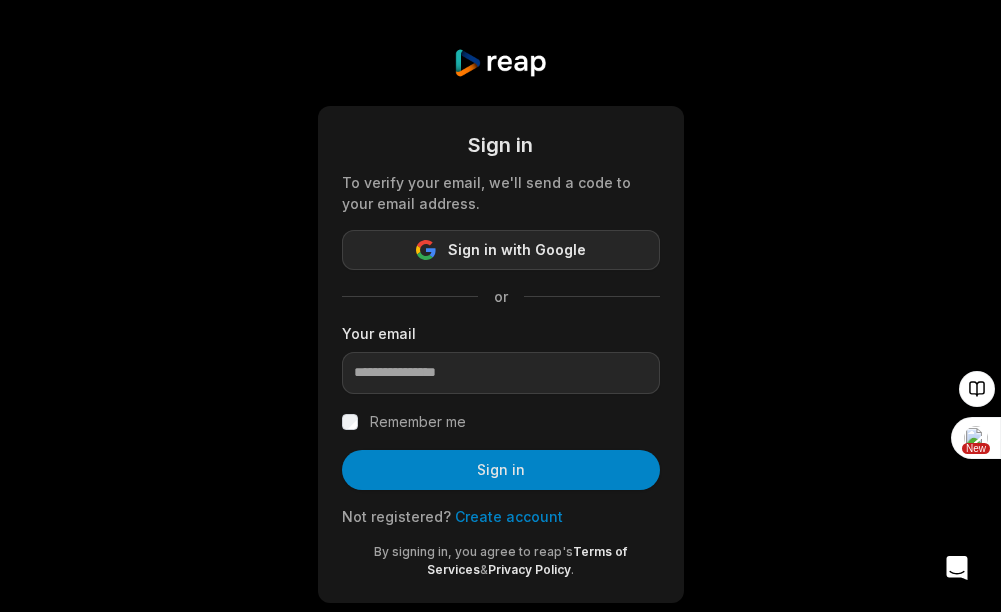 click on "Sign in with Google" at bounding box center [517, 250] 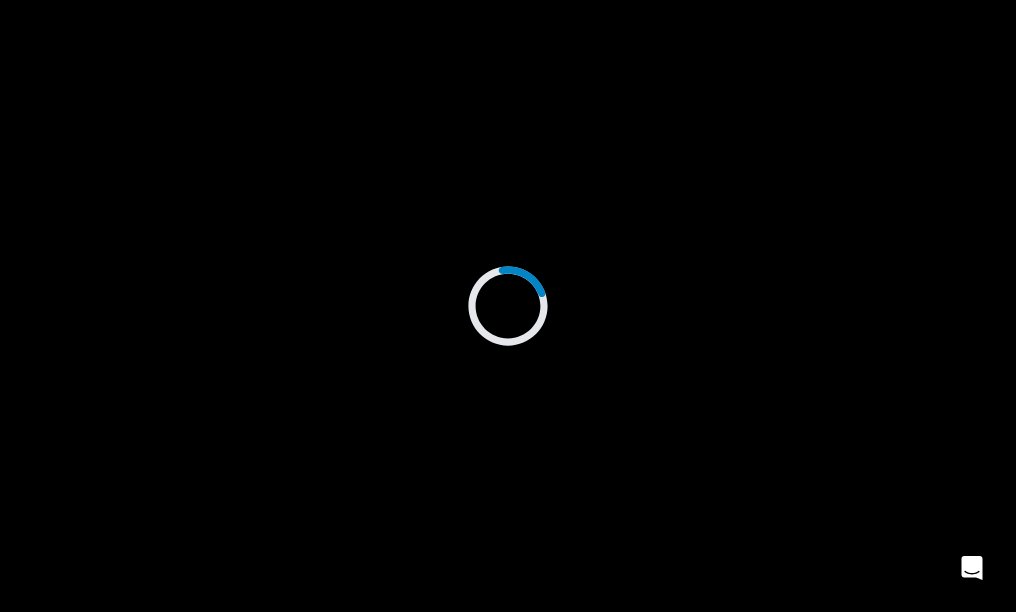 scroll, scrollTop: 0, scrollLeft: 0, axis: both 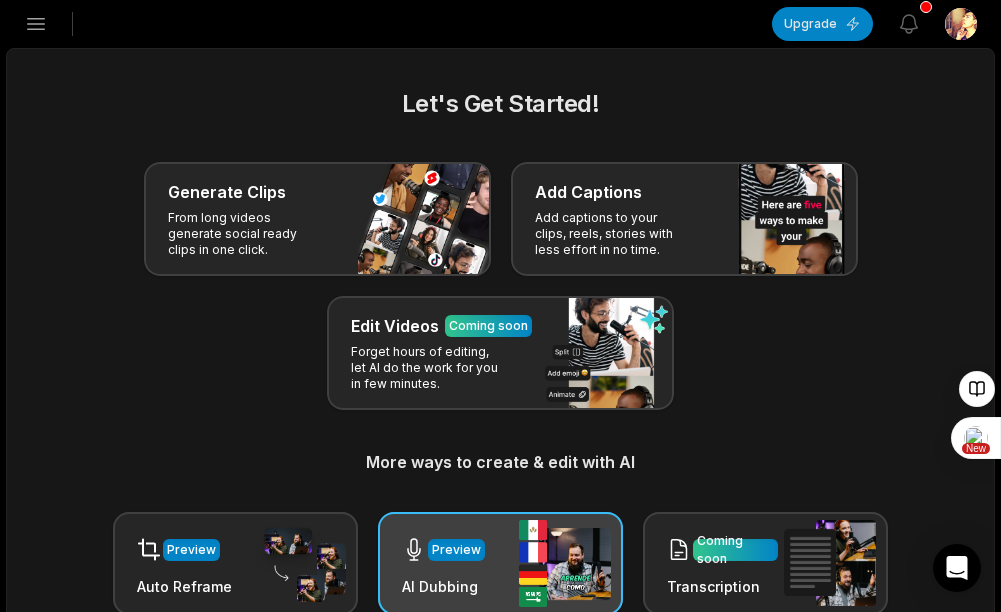 click on "Preview" at bounding box center [456, 550] 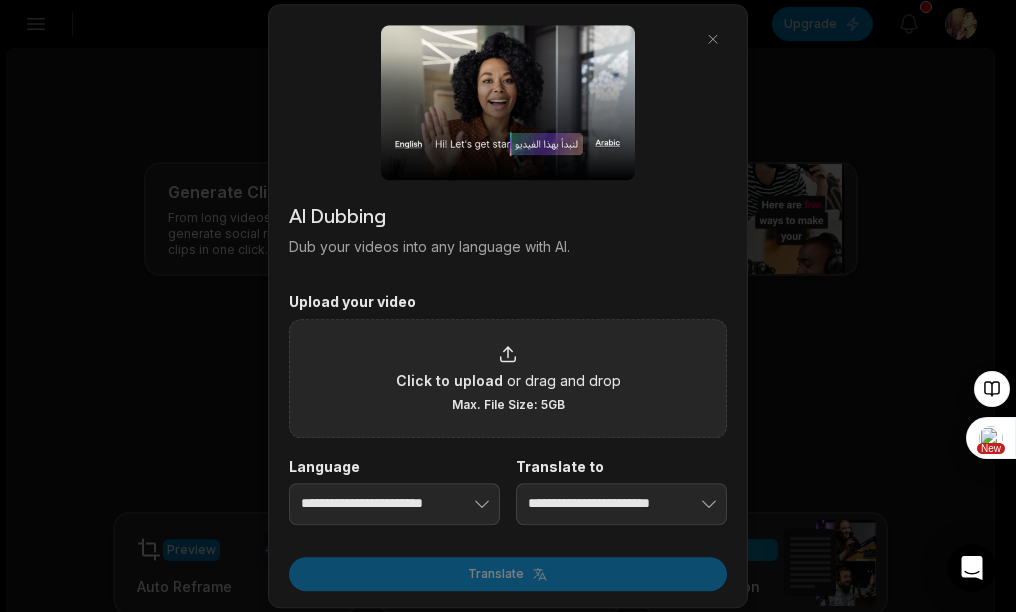 click on "Click to upload or drag and drop Max. File Size: 5GB" at bounding box center [508, 378] 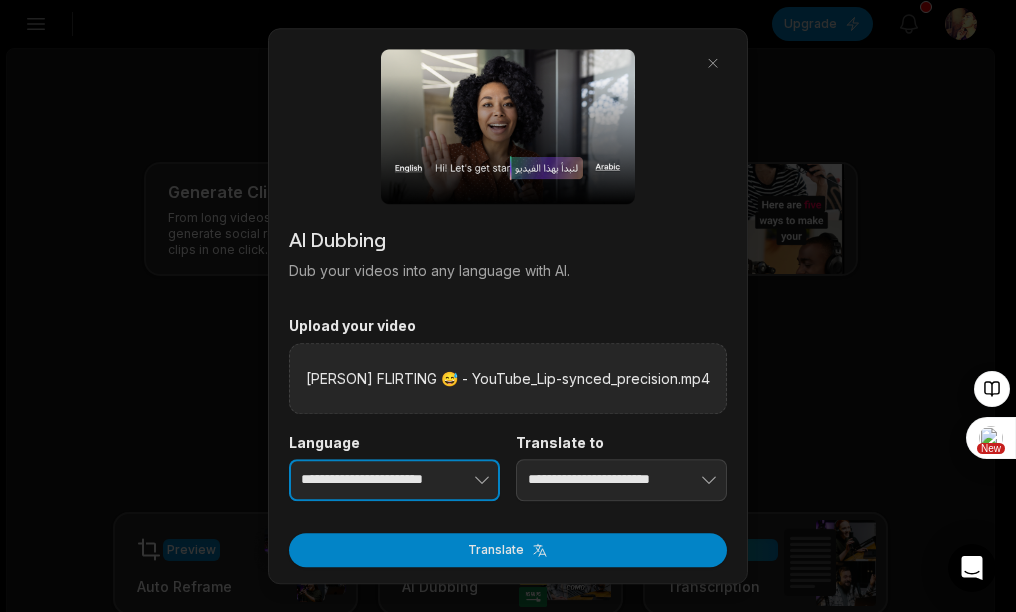 click at bounding box center [451, 480] 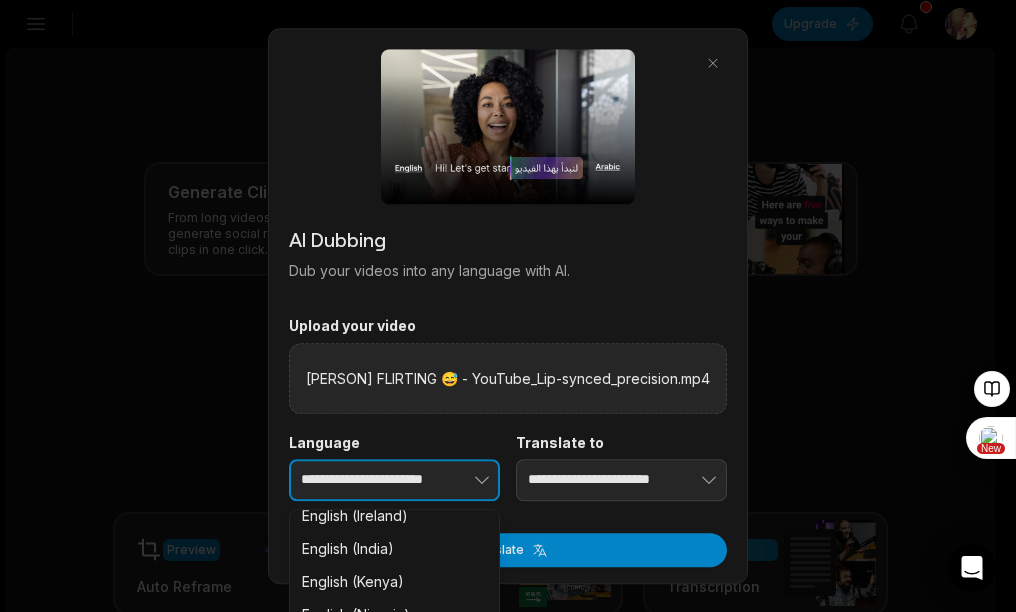 scroll, scrollTop: 1100, scrollLeft: 0, axis: vertical 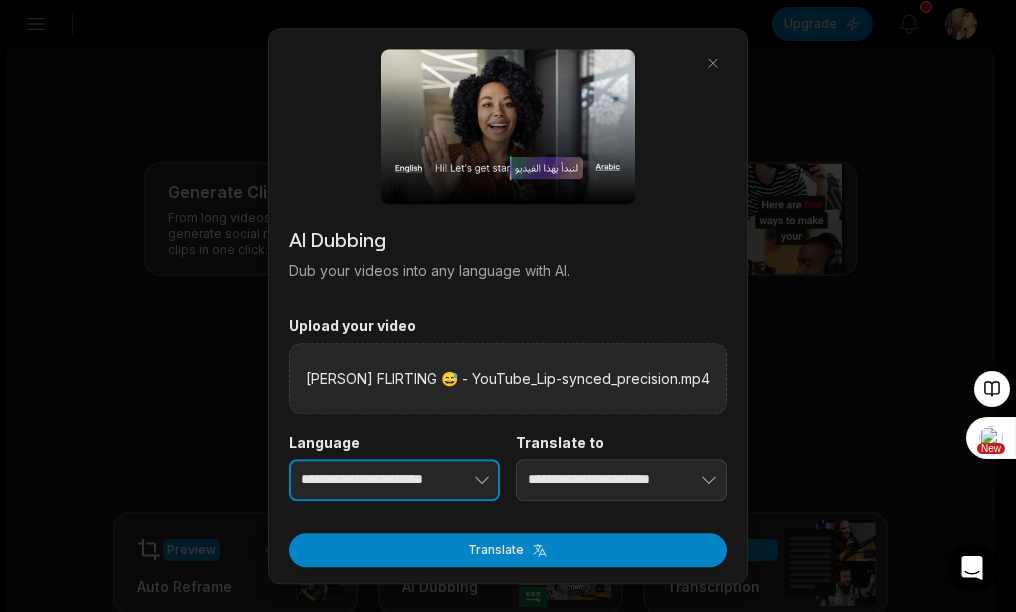 type on "**********" 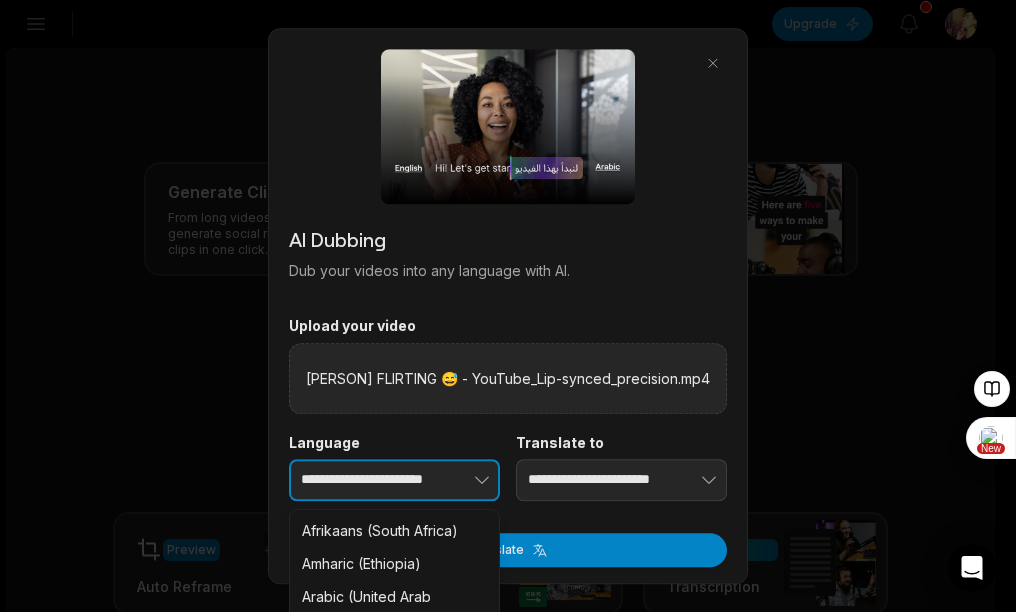 click at bounding box center [451, 480] 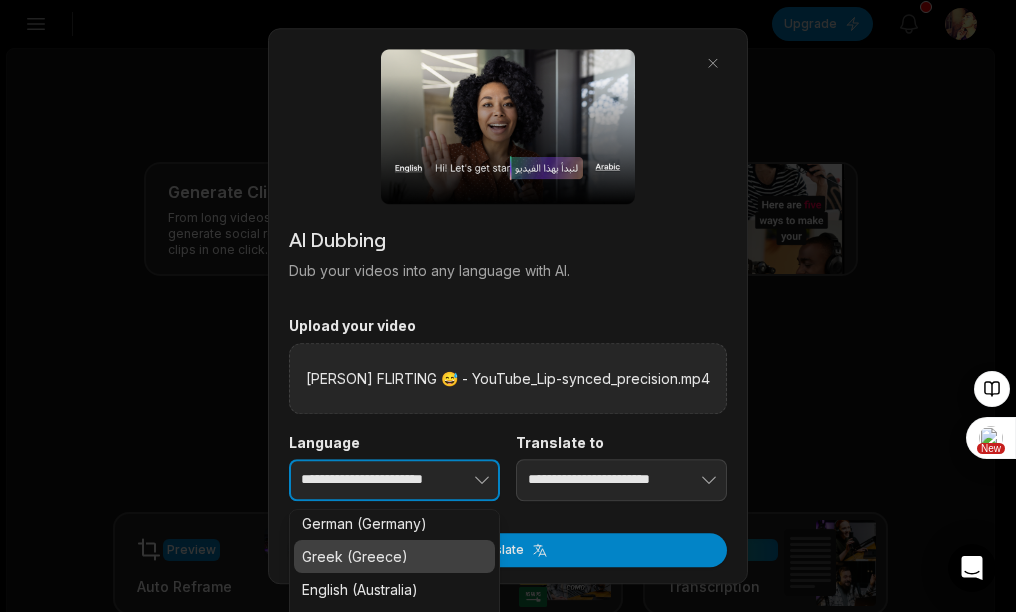 scroll, scrollTop: 1094, scrollLeft: 0, axis: vertical 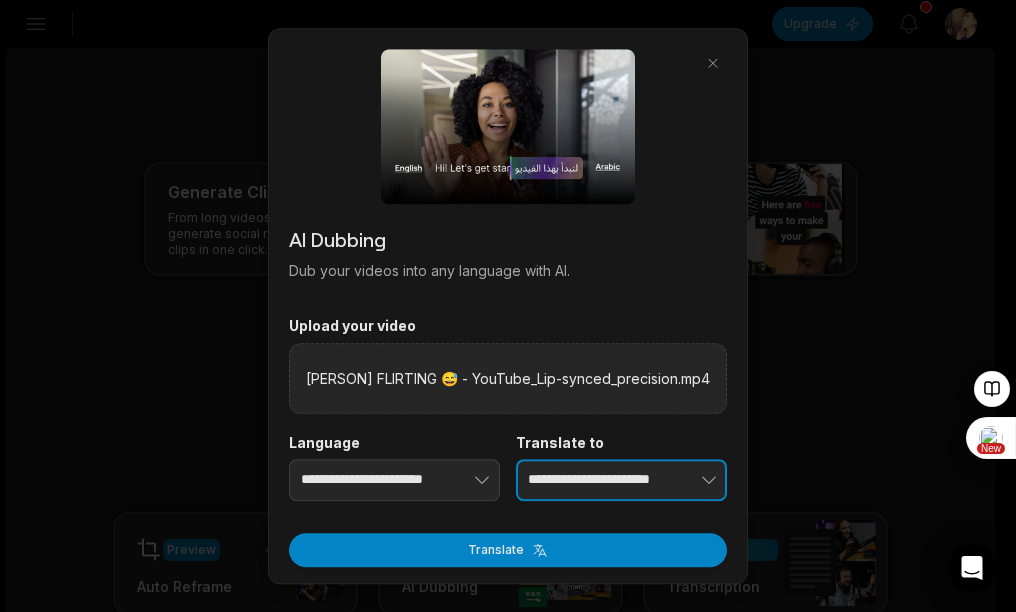click on "**********" at bounding box center [621, 480] 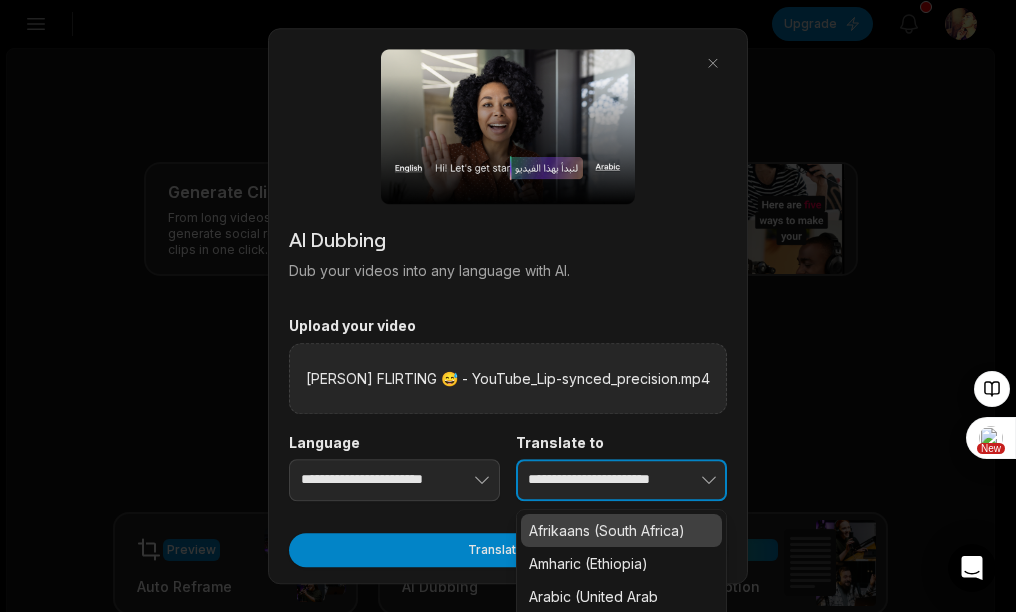 click at bounding box center [678, 480] 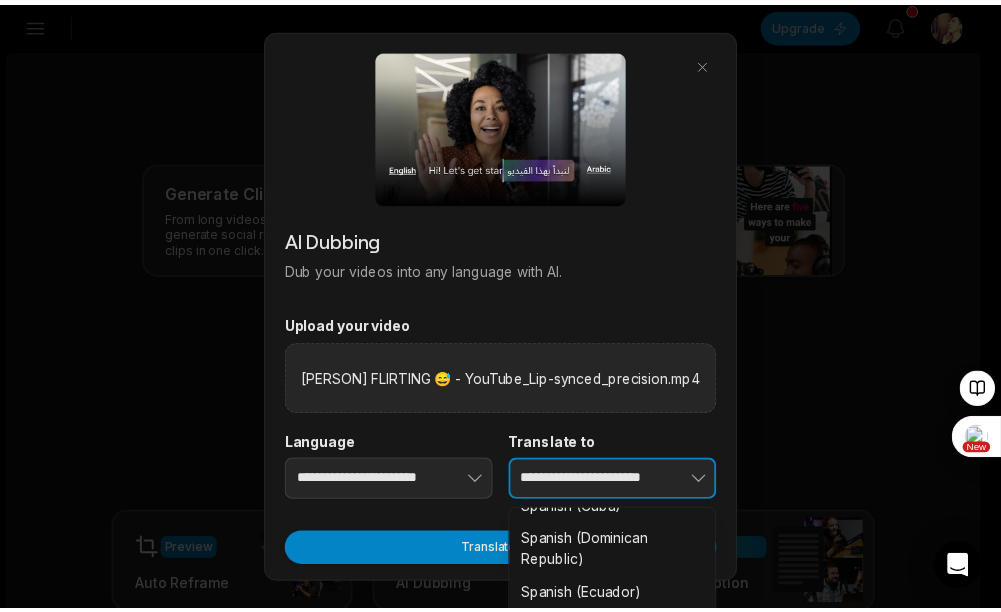 scroll, scrollTop: 1800, scrollLeft: 0, axis: vertical 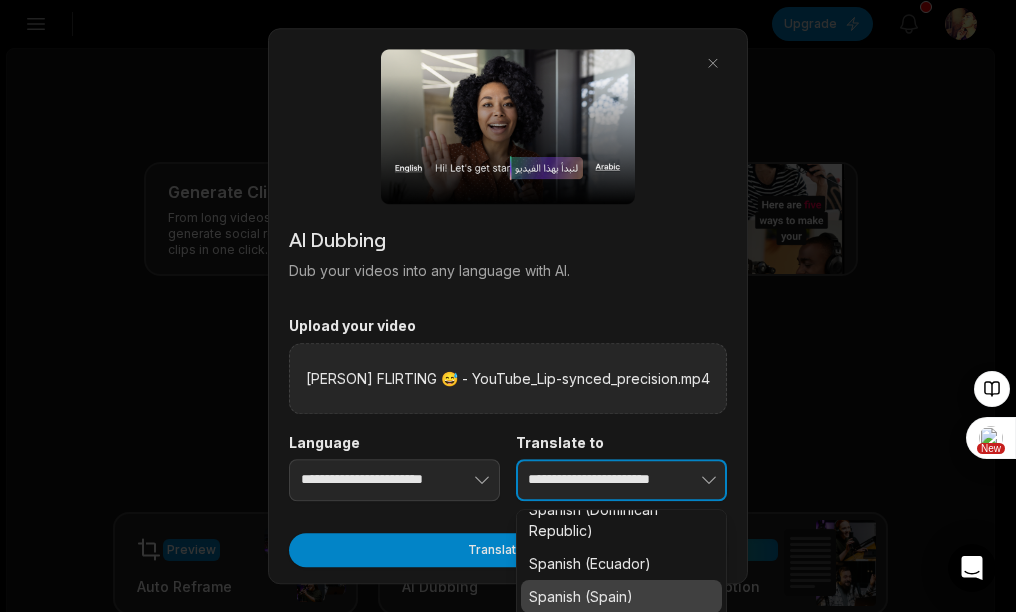 type on "**********" 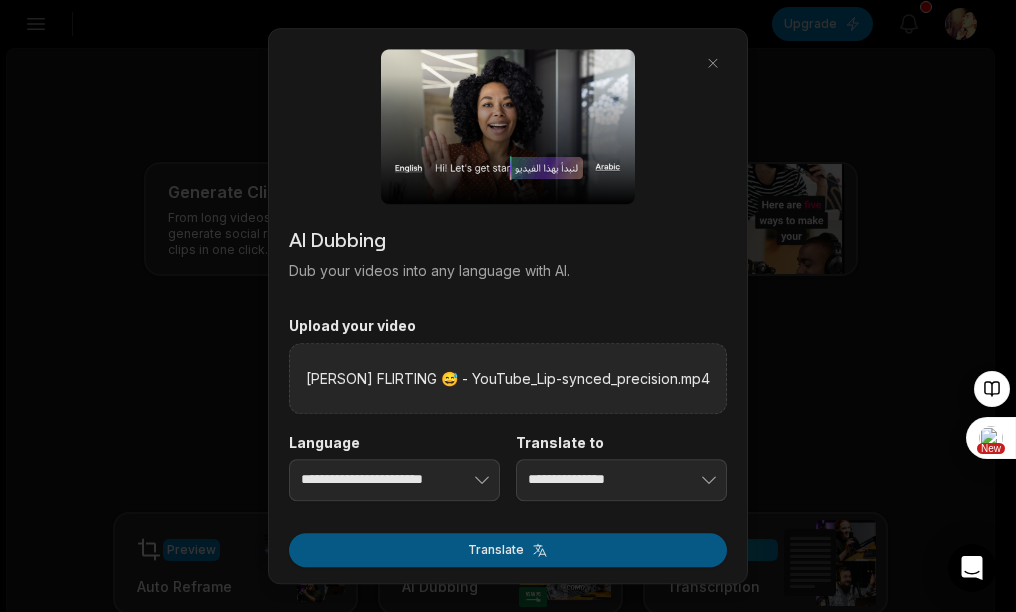 click on "Translate" at bounding box center (508, 550) 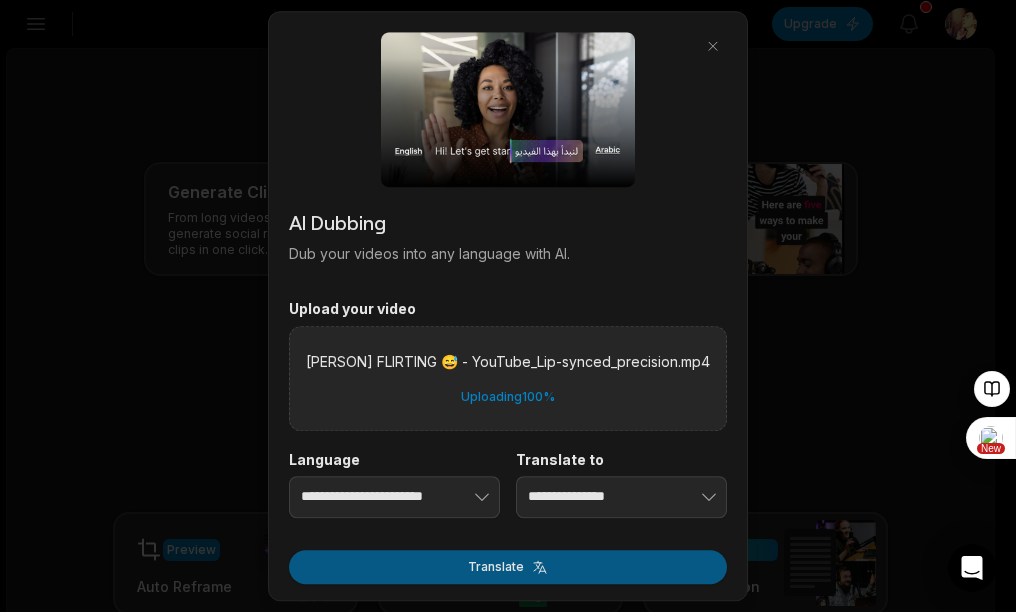 click on "Translate" at bounding box center [508, 567] 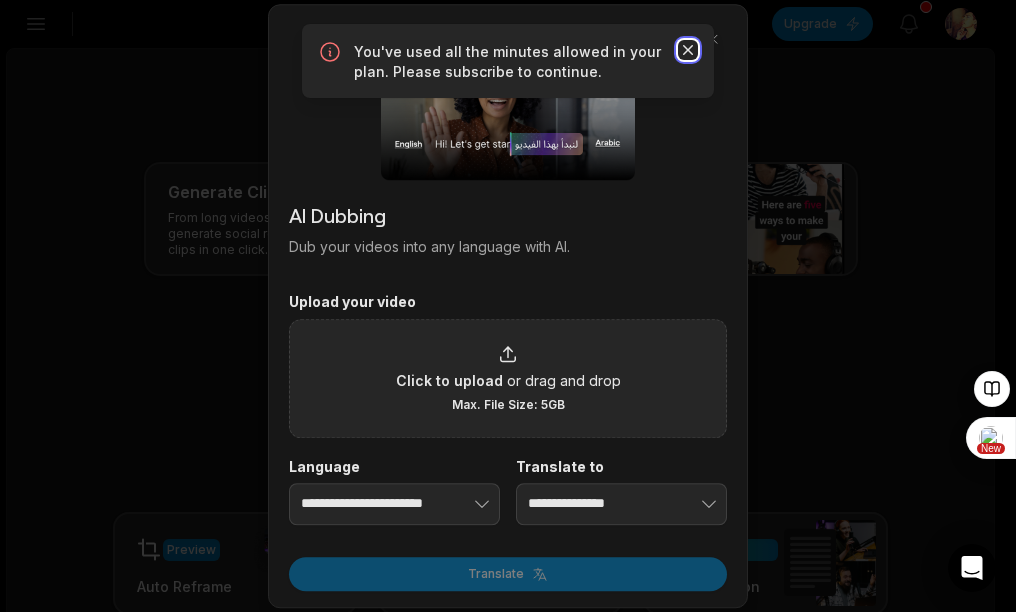 click 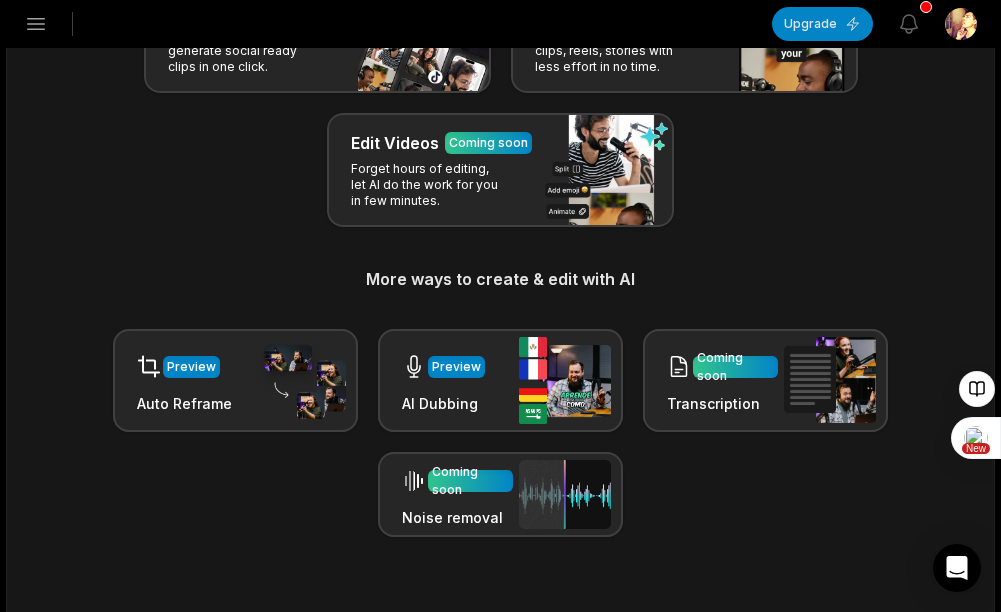 scroll, scrollTop: 200, scrollLeft: 0, axis: vertical 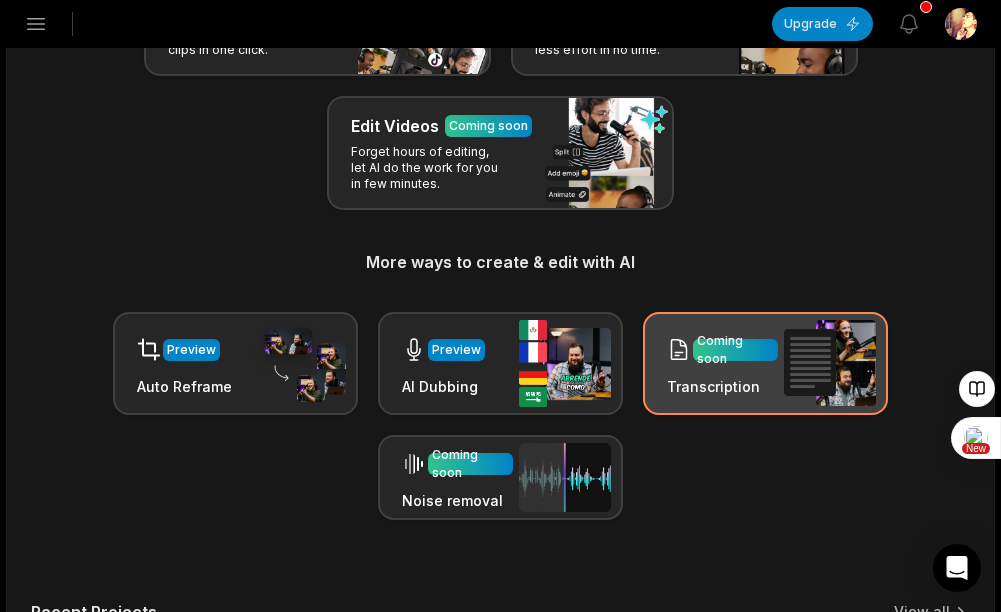 click on "Transcription" at bounding box center (722, 386) 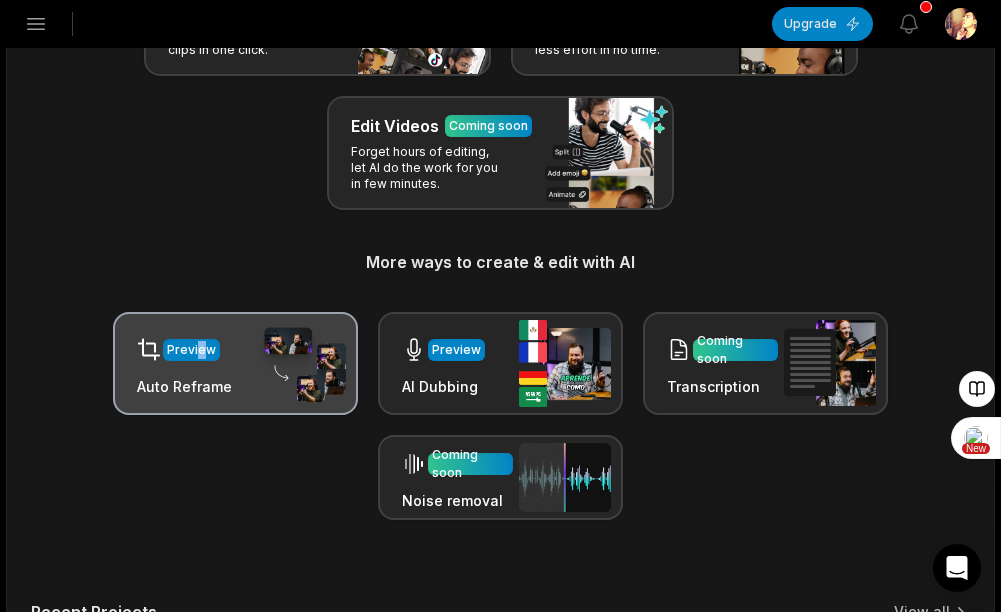 click on "Preview" at bounding box center [184, 349] 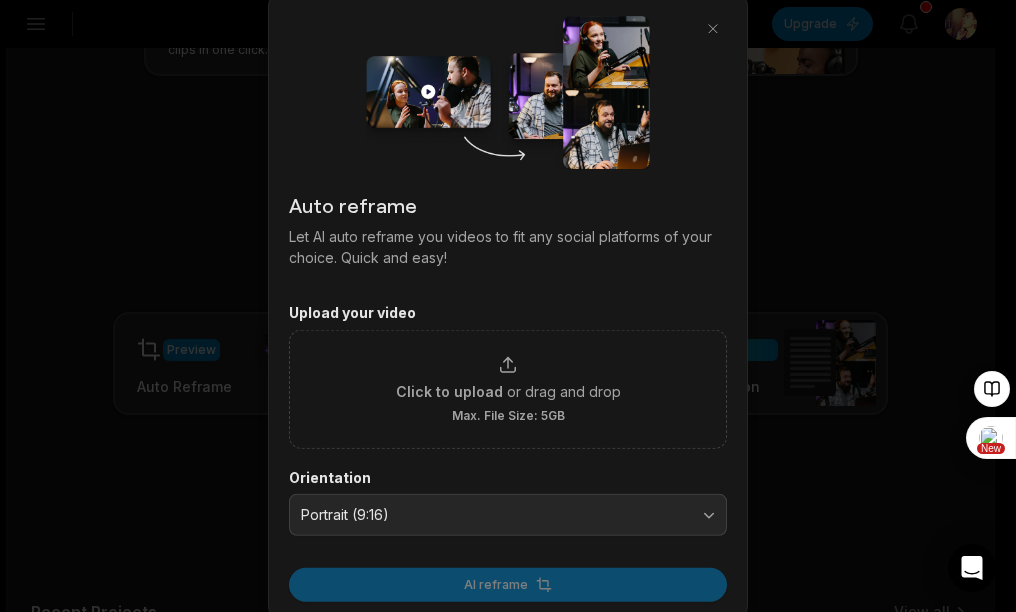 click 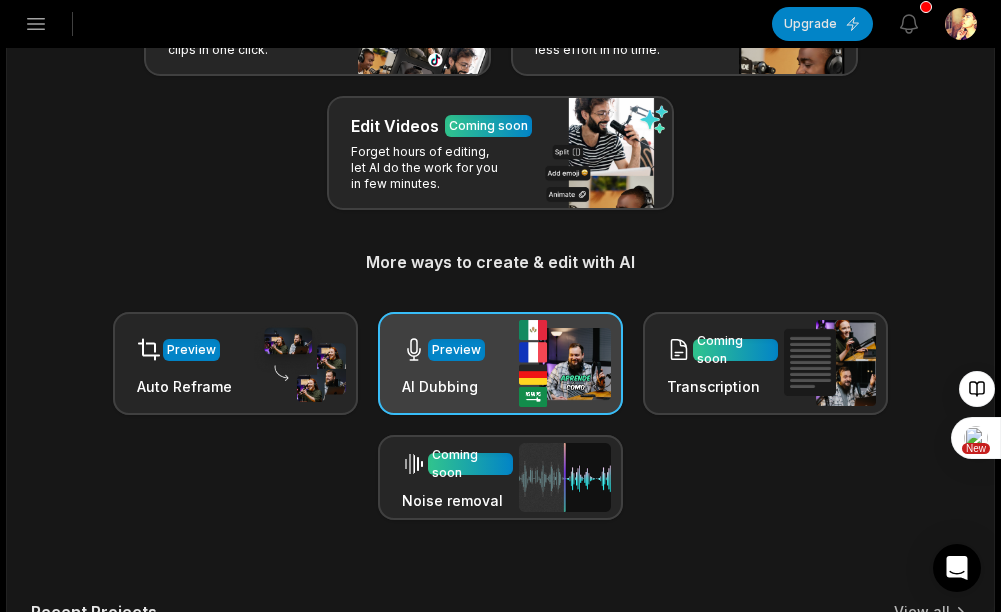 click at bounding box center (565, 363) 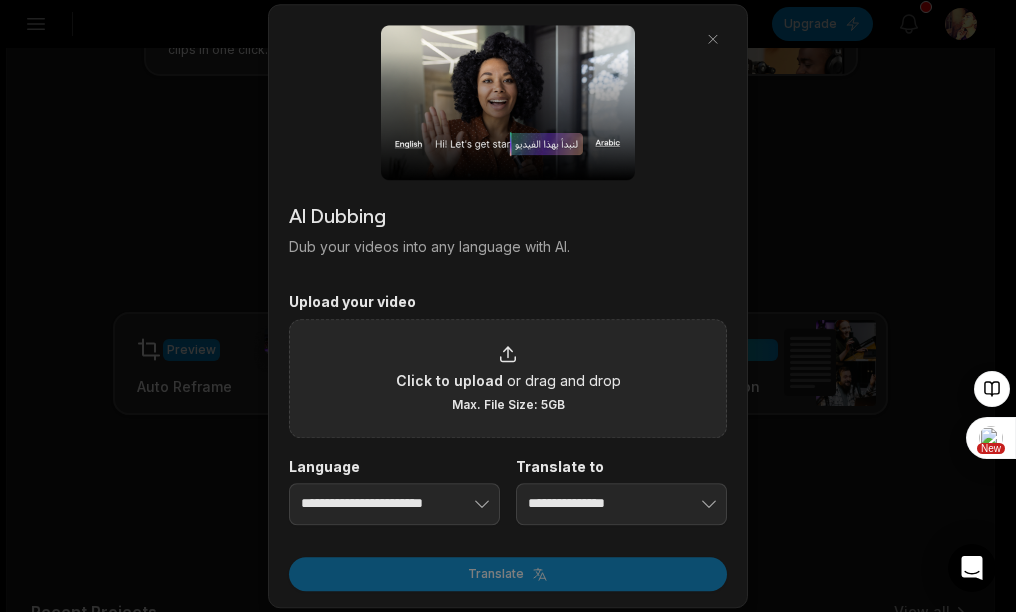 click on "Click to upload" at bounding box center (449, 380) 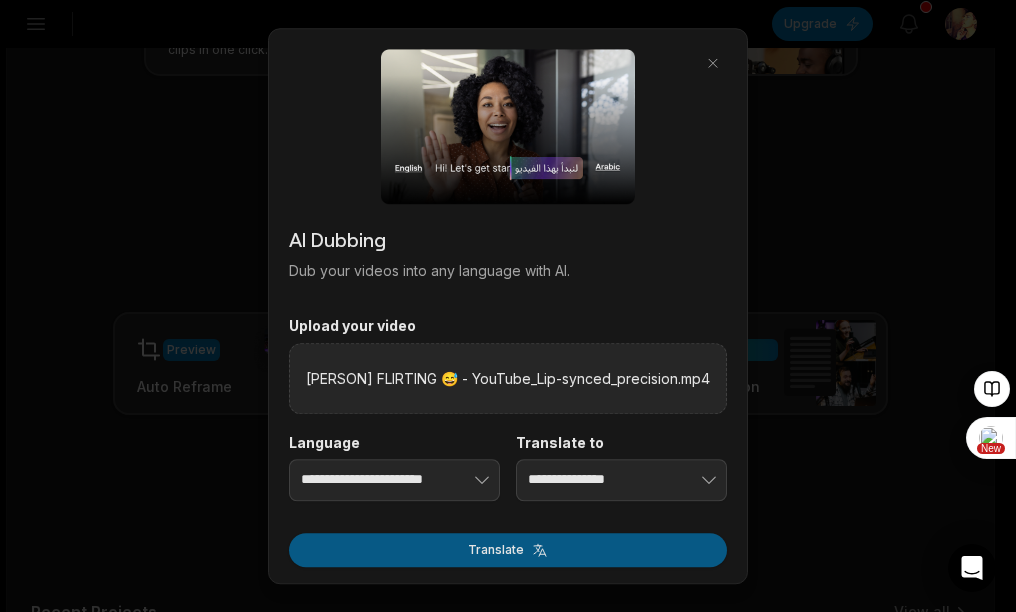 click on "Translate" at bounding box center (508, 550) 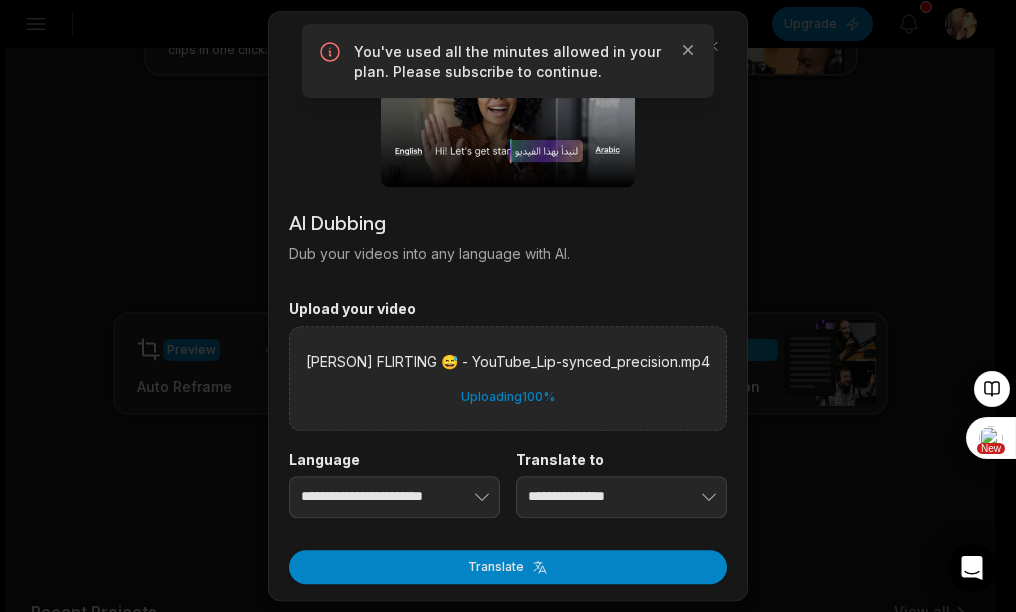 click on "You've used all the minutes allowed in your plan. Please subscribe to continue. Close" at bounding box center (508, 61) 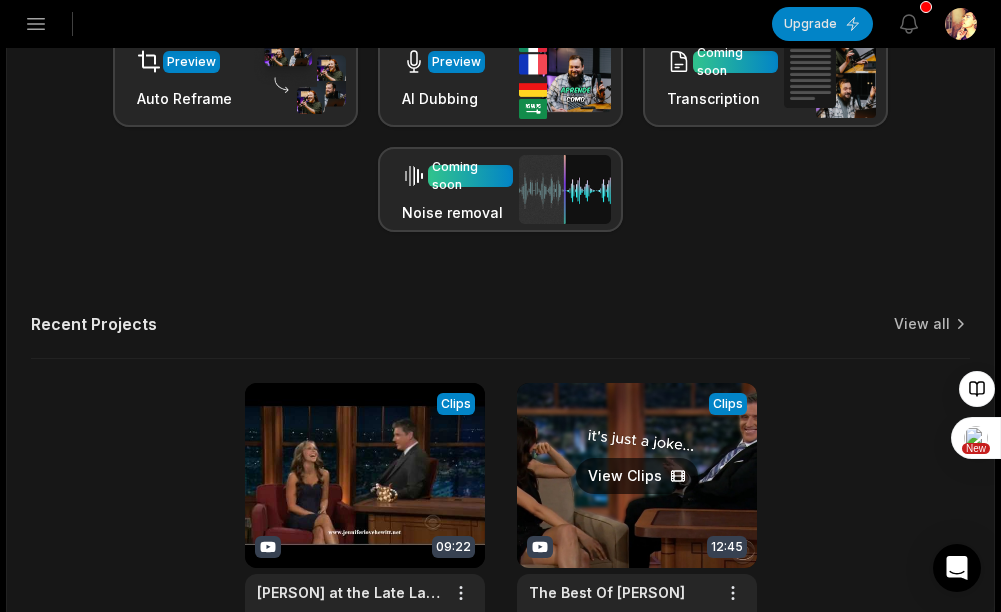 scroll, scrollTop: 500, scrollLeft: 0, axis: vertical 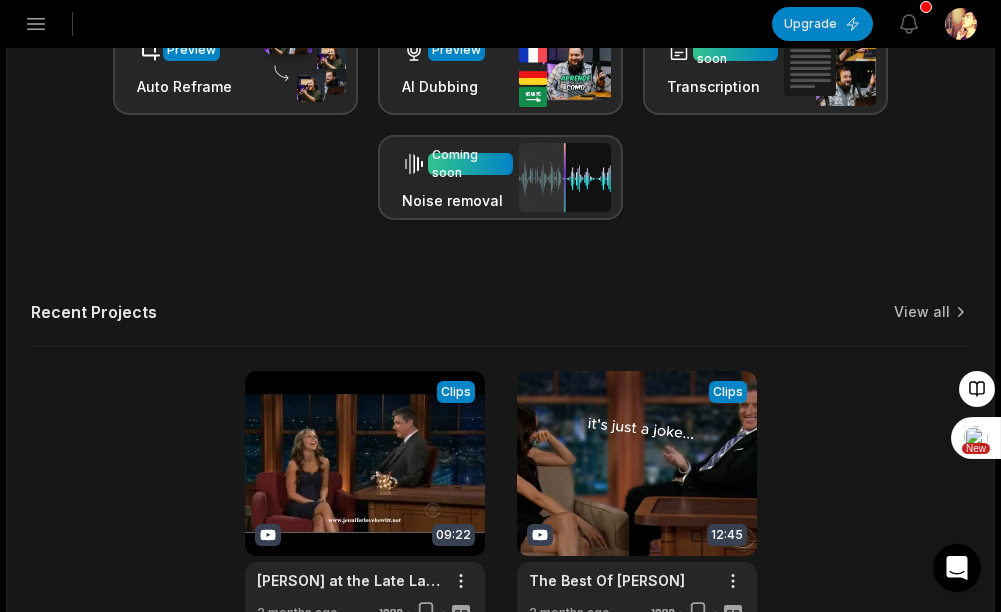 click on "Let's Get Started! Generate Clips From long videos generate social ready clips in one click. Add Captions Add captions to your clips, reels, stories with less effort in no time. Edit Videos Coming soon Forget hours of editing, let AI do the work for you in few minutes. More ways to create & edit with AI Preview Auto Reframe Preview AI Dubbing Coming soon Transcription Coming soon Noise removal Recent Projects View all View Clips Clips 09:22 Jennifer Love Hewitt at the Late Late Show with Craig Ferguson 09/23/09 Open options 2 months ago View Clips Clips 12:45 The Best Of Craig Ferguson Open options 2 months ago" at bounding box center (500, 109) 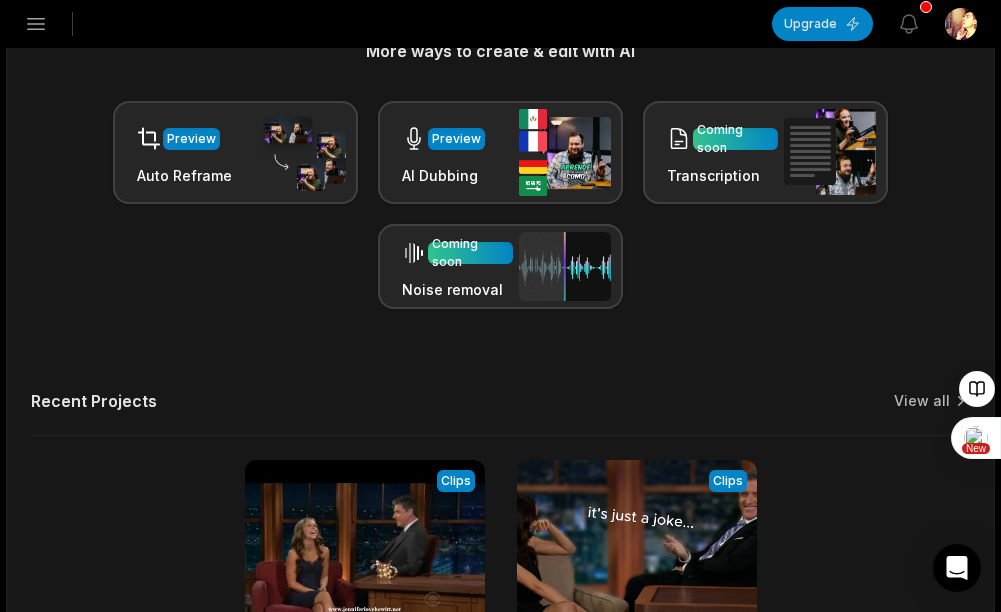 scroll, scrollTop: 125, scrollLeft: 0, axis: vertical 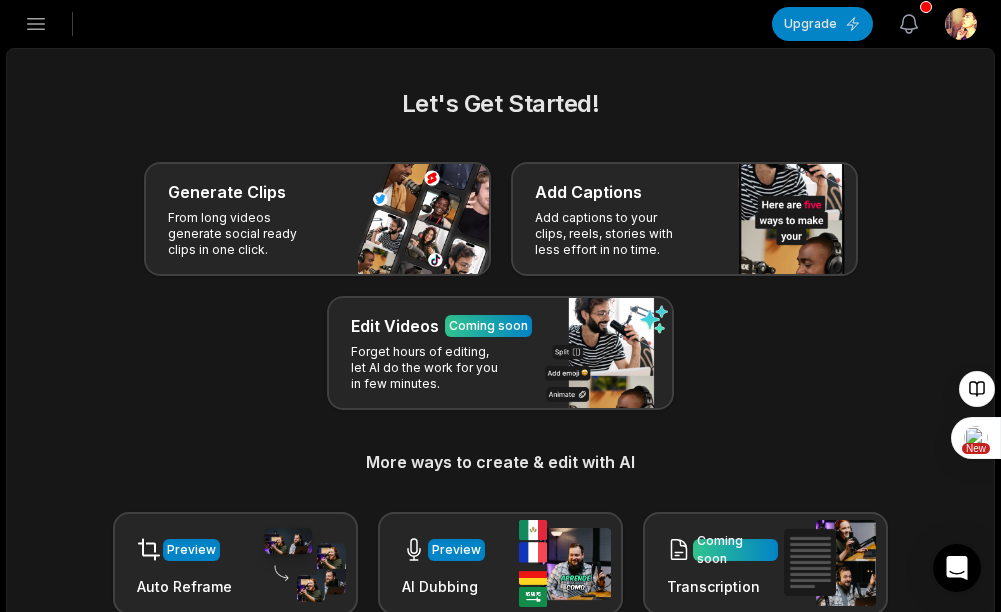 click on "View notifications" at bounding box center (909, 24) 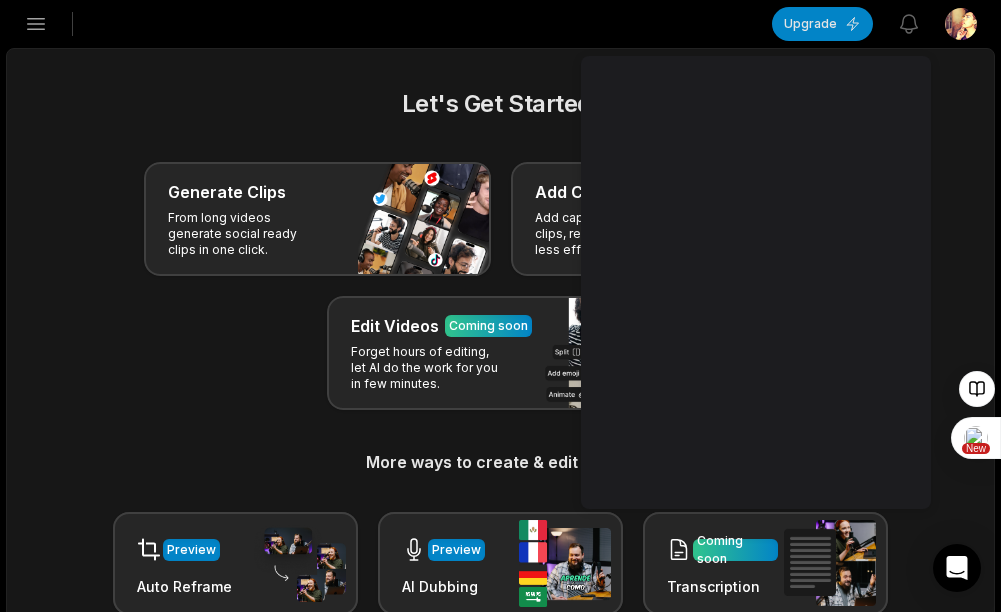 drag, startPoint x: 864, startPoint y: 0, endPoint x: 302, endPoint y: 87, distance: 568.6941 